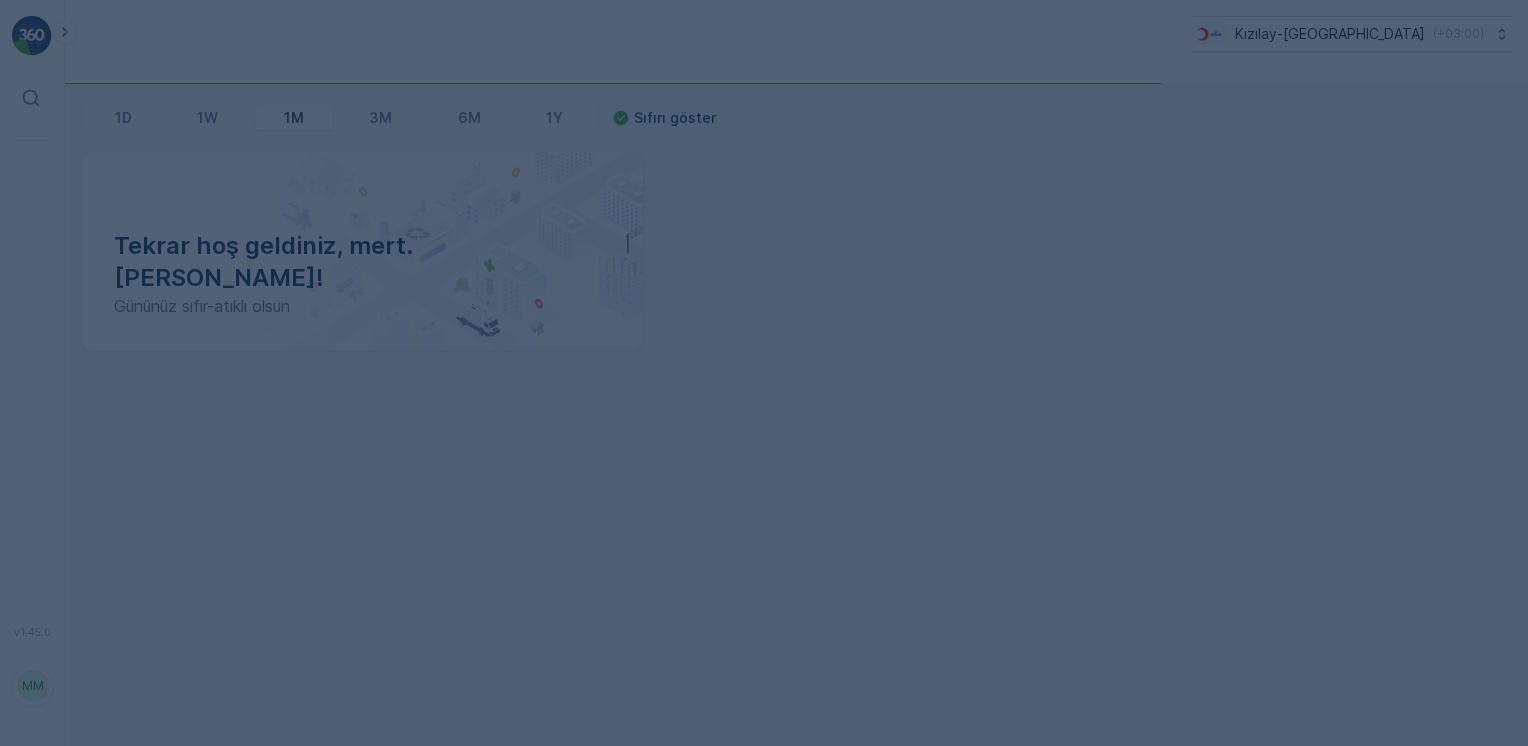 scroll, scrollTop: 0, scrollLeft: 0, axis: both 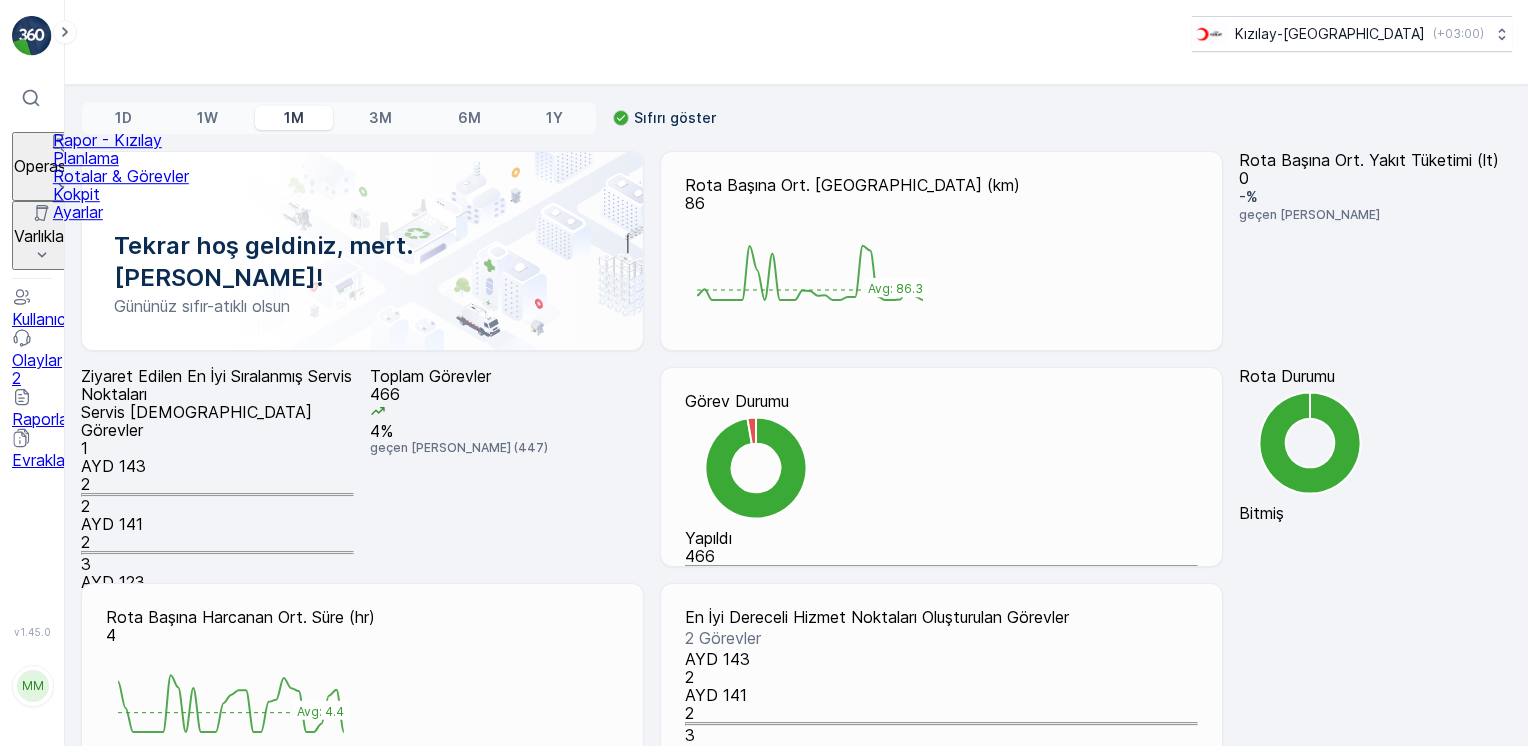 click on "Rotalar & Görevler" at bounding box center (121, 176) 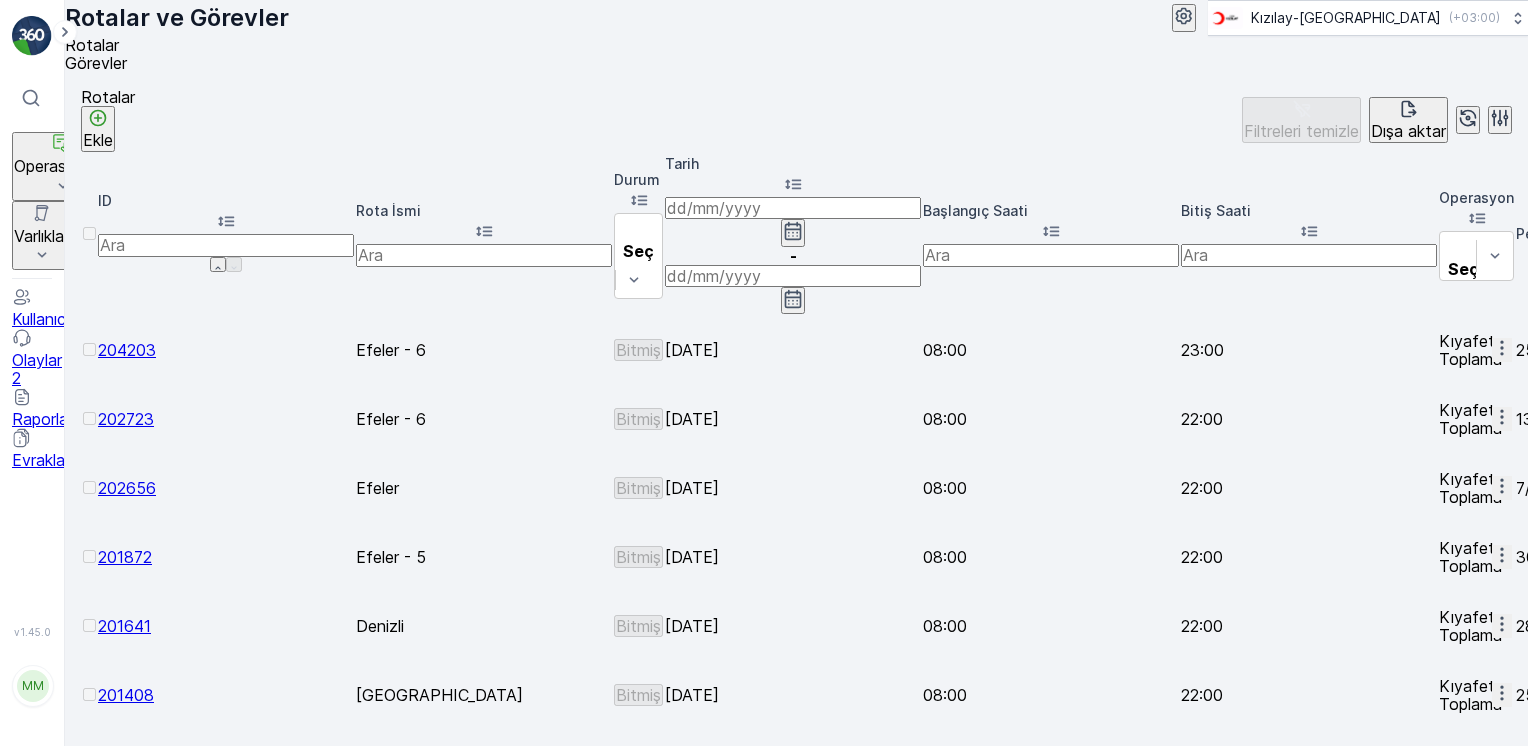 click on "Ekle" at bounding box center [98, 140] 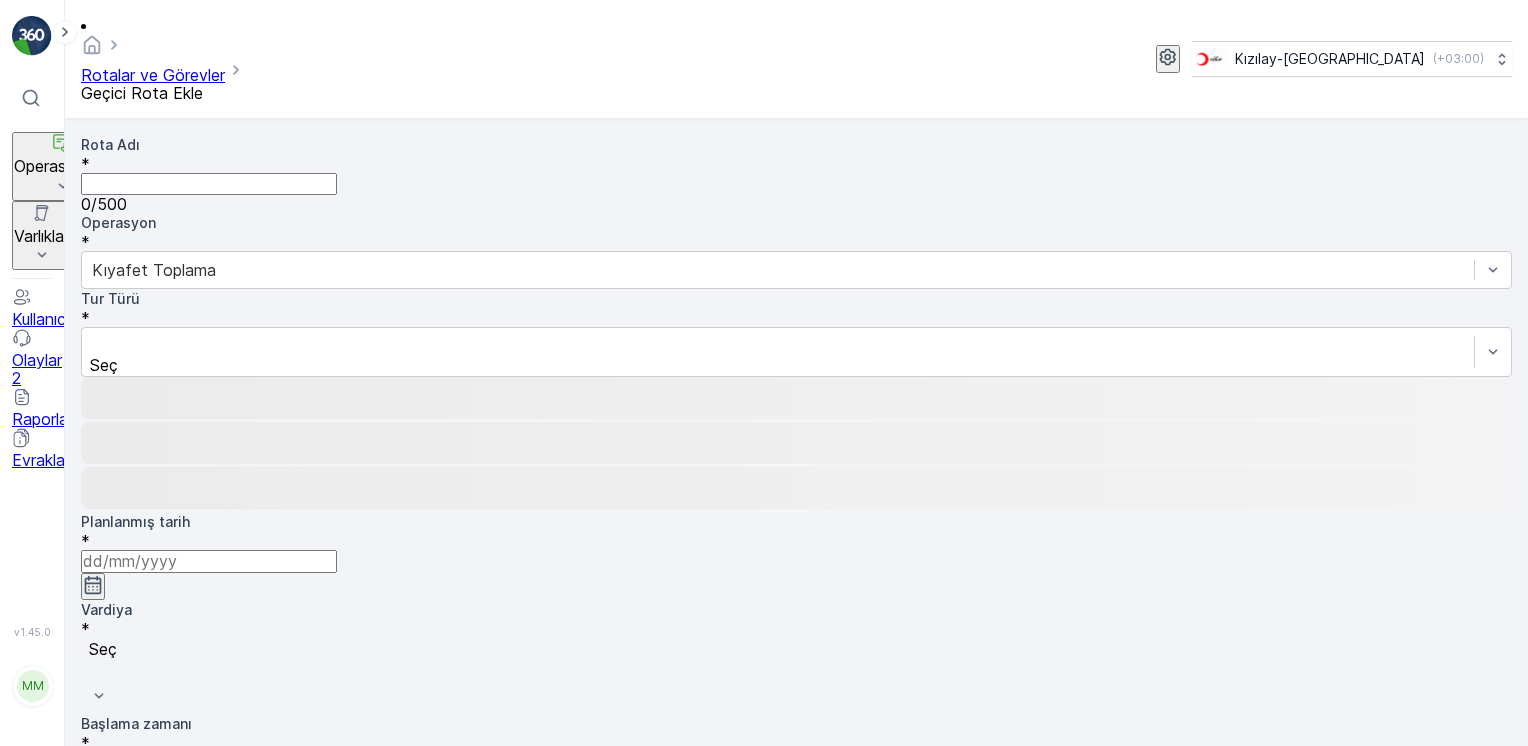 click on "Rota Adı" at bounding box center (209, 184) 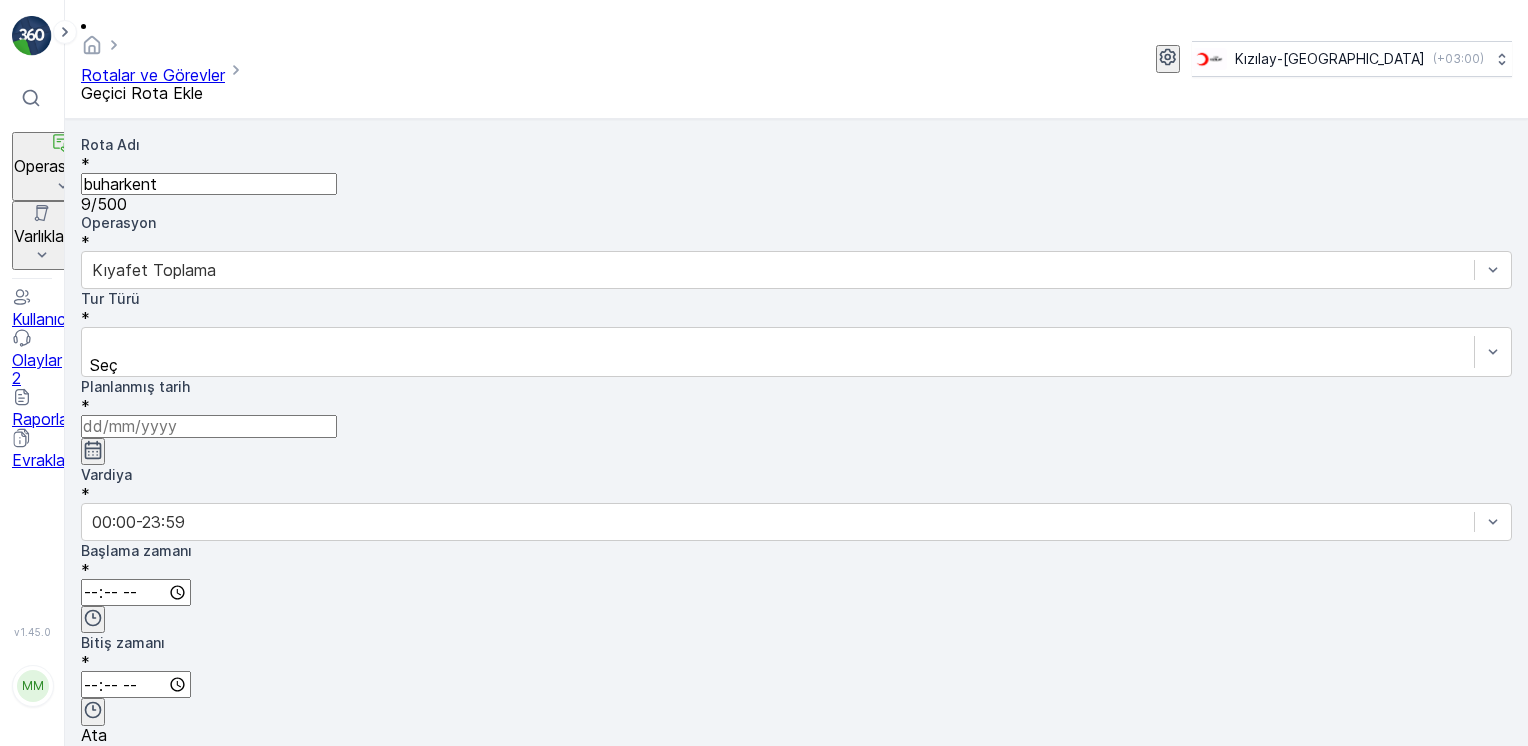 type on "Buharkent - [GEOGRAPHIC_DATA]" 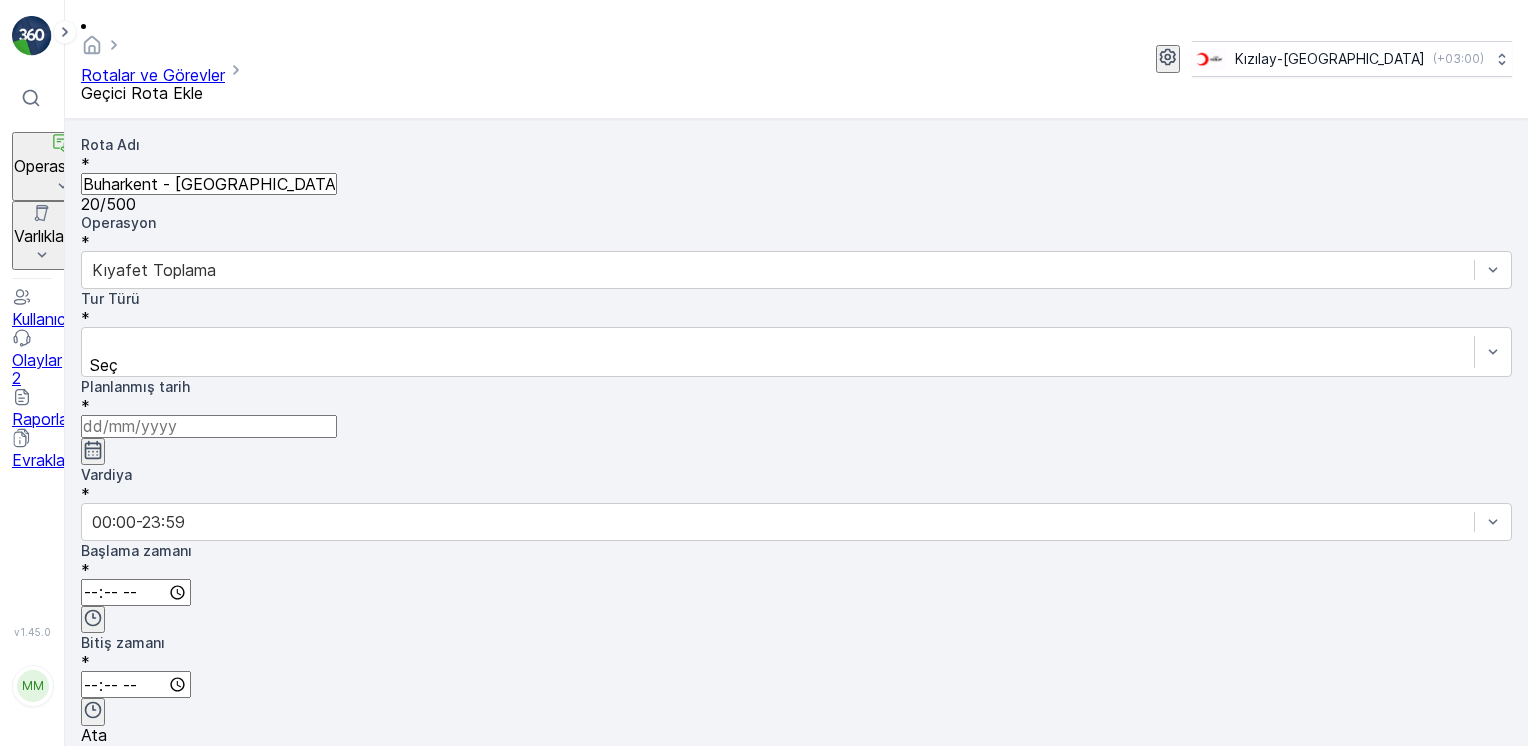 click on "Operasyon * Kıyafet Toplama" at bounding box center (796, 251) 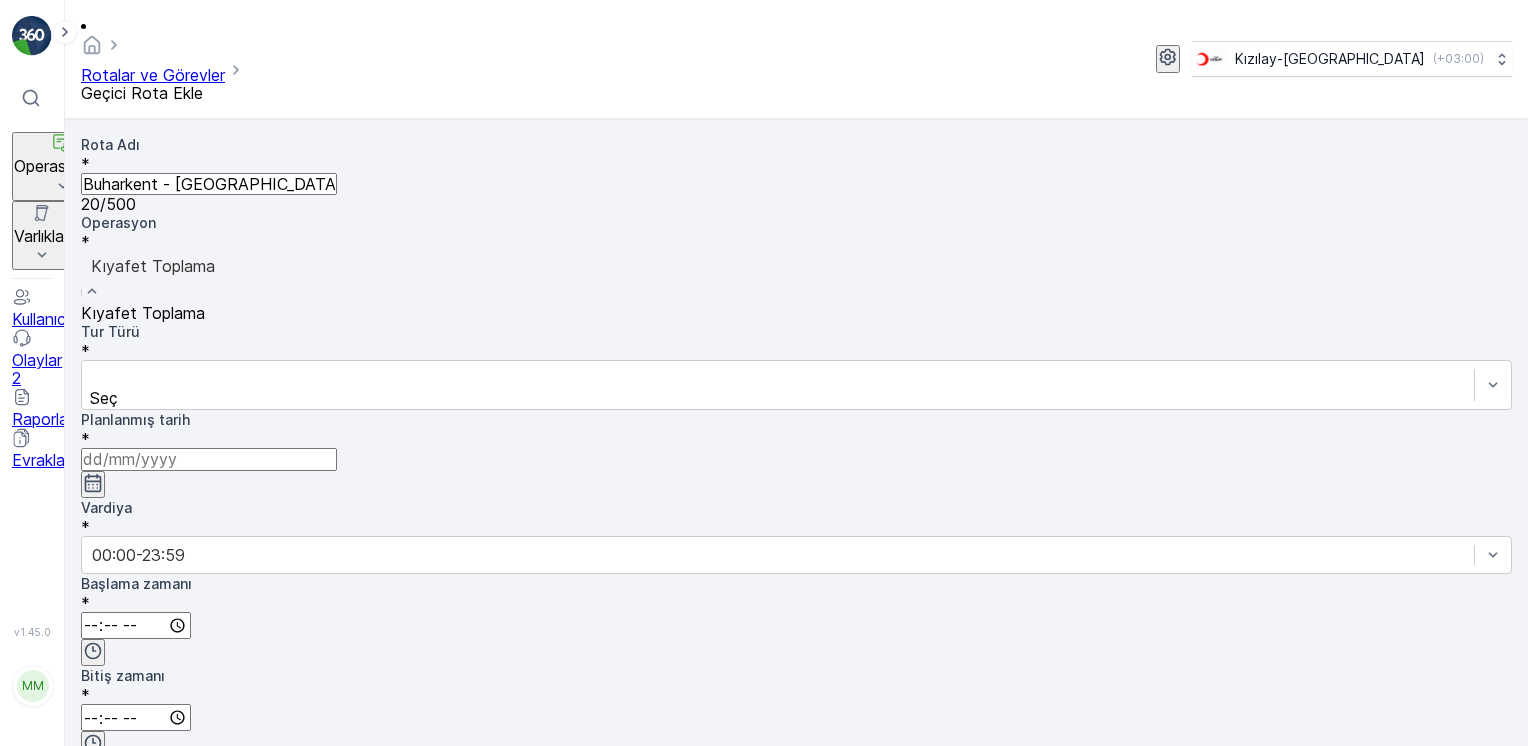 click at bounding box center [796, 266] 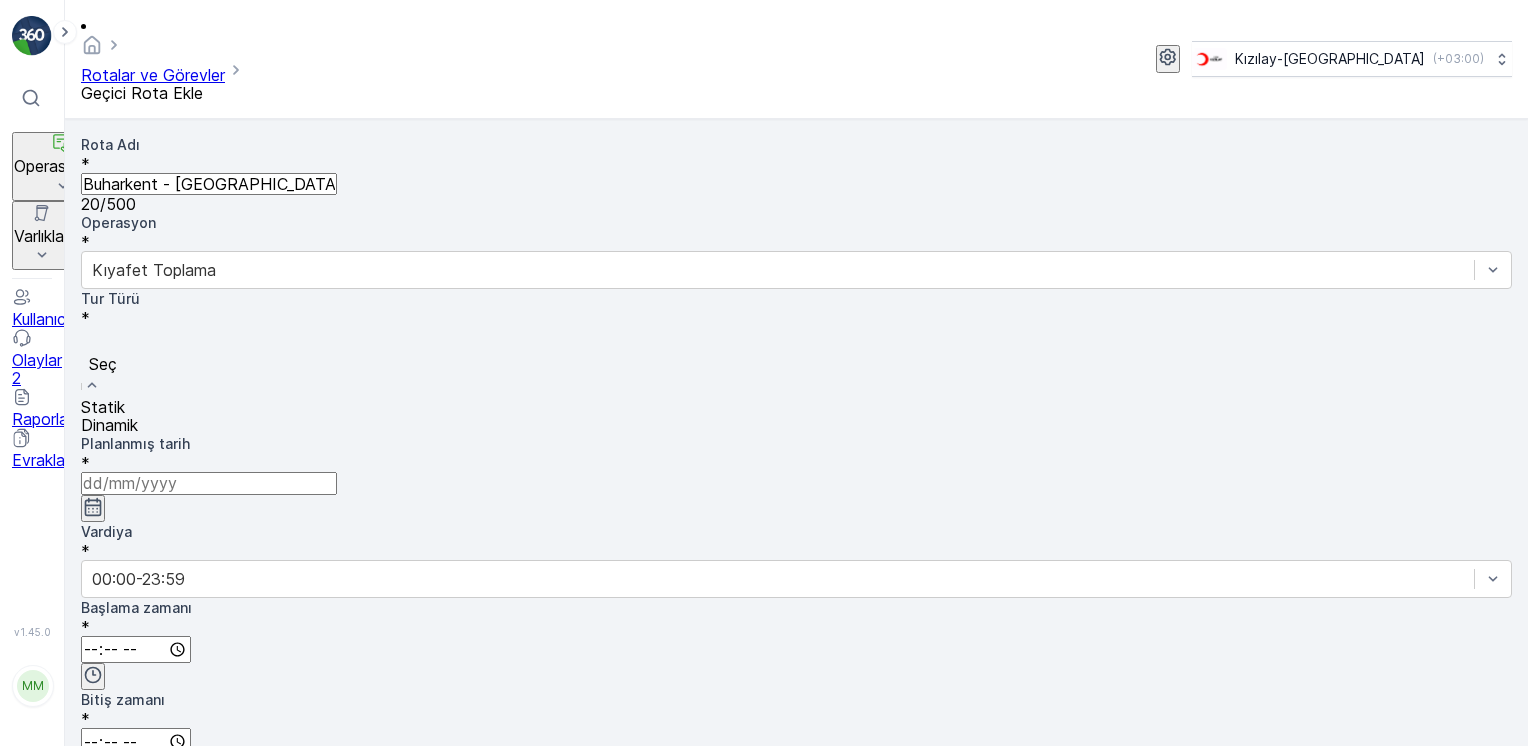 click at bounding box center (796, 342) 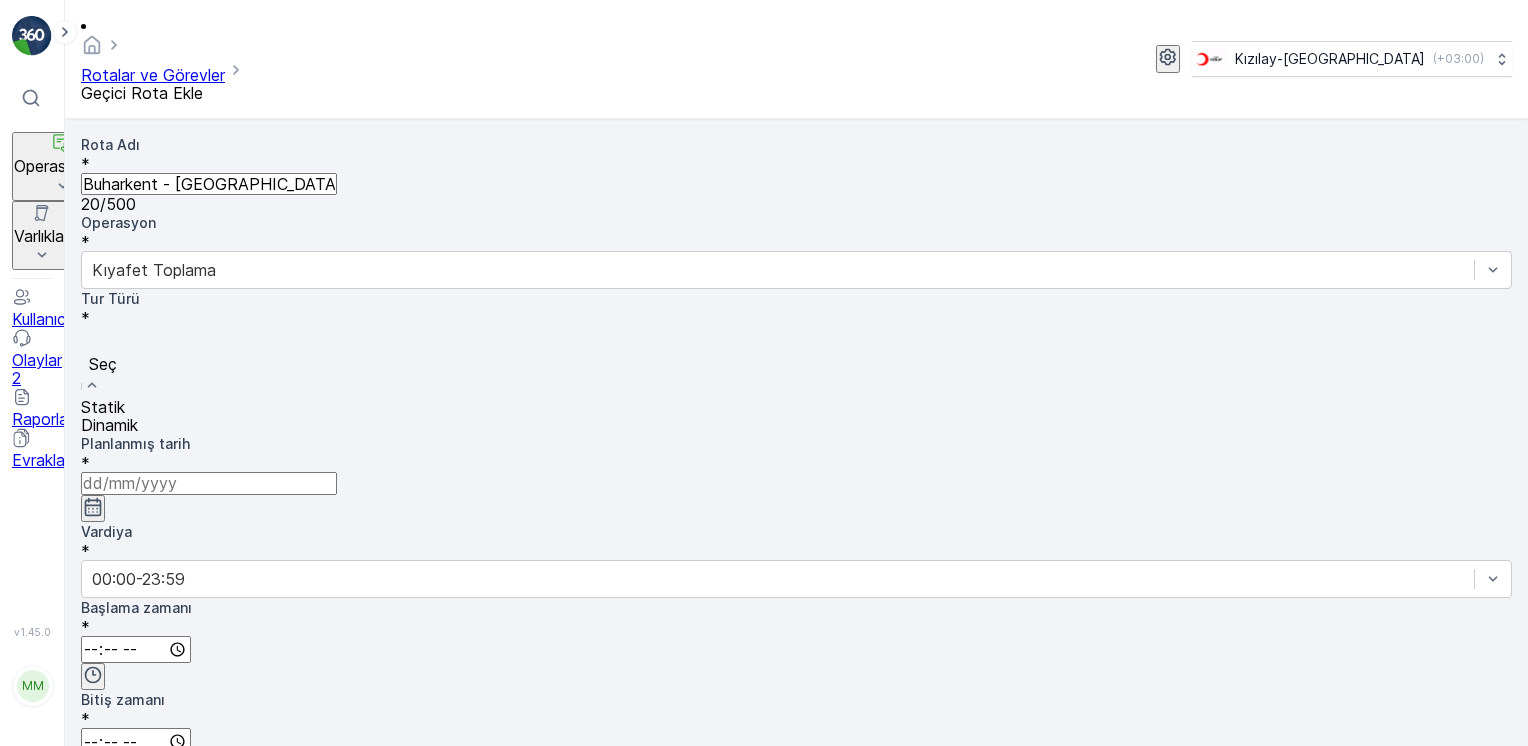 click on "Statik" at bounding box center [796, 407] 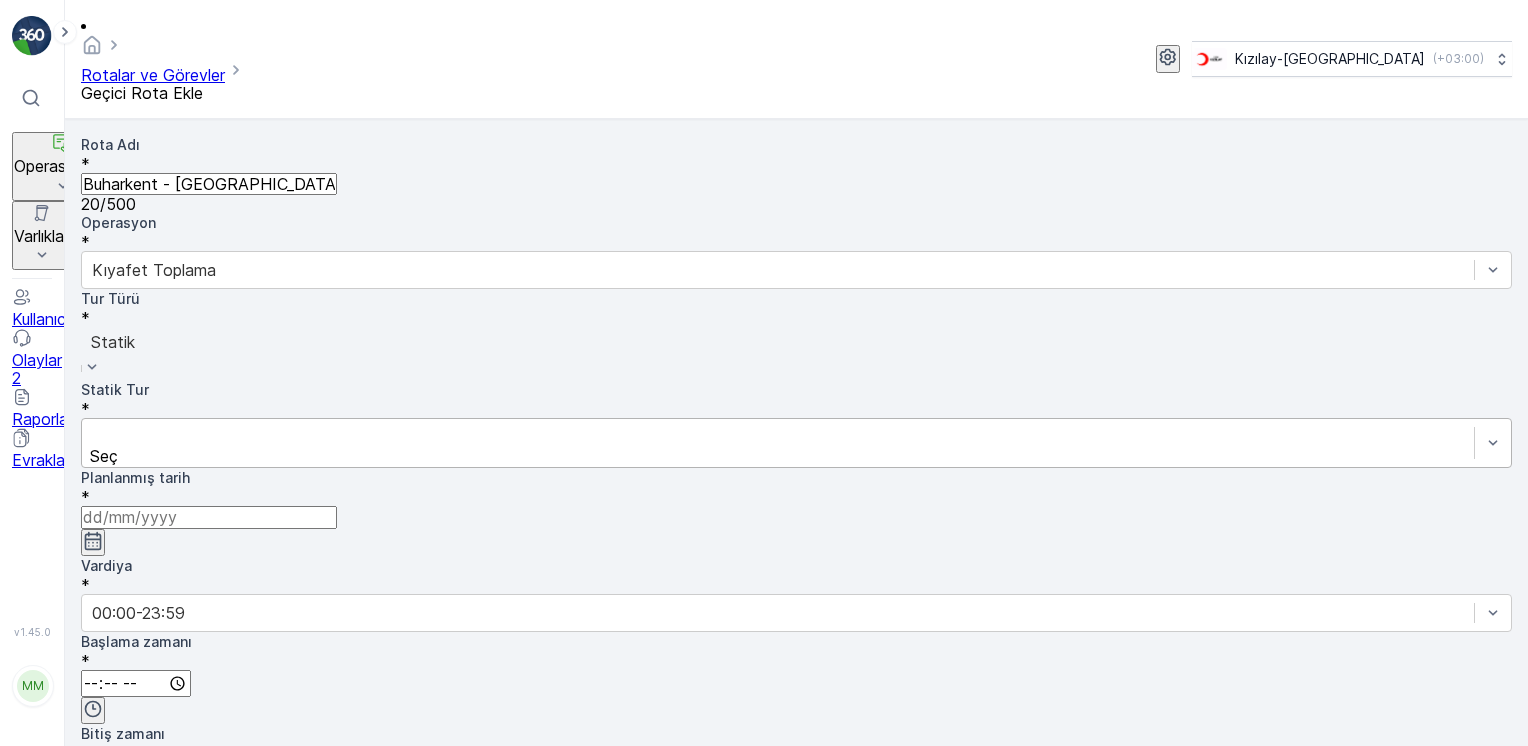 click at bounding box center [778, 434] 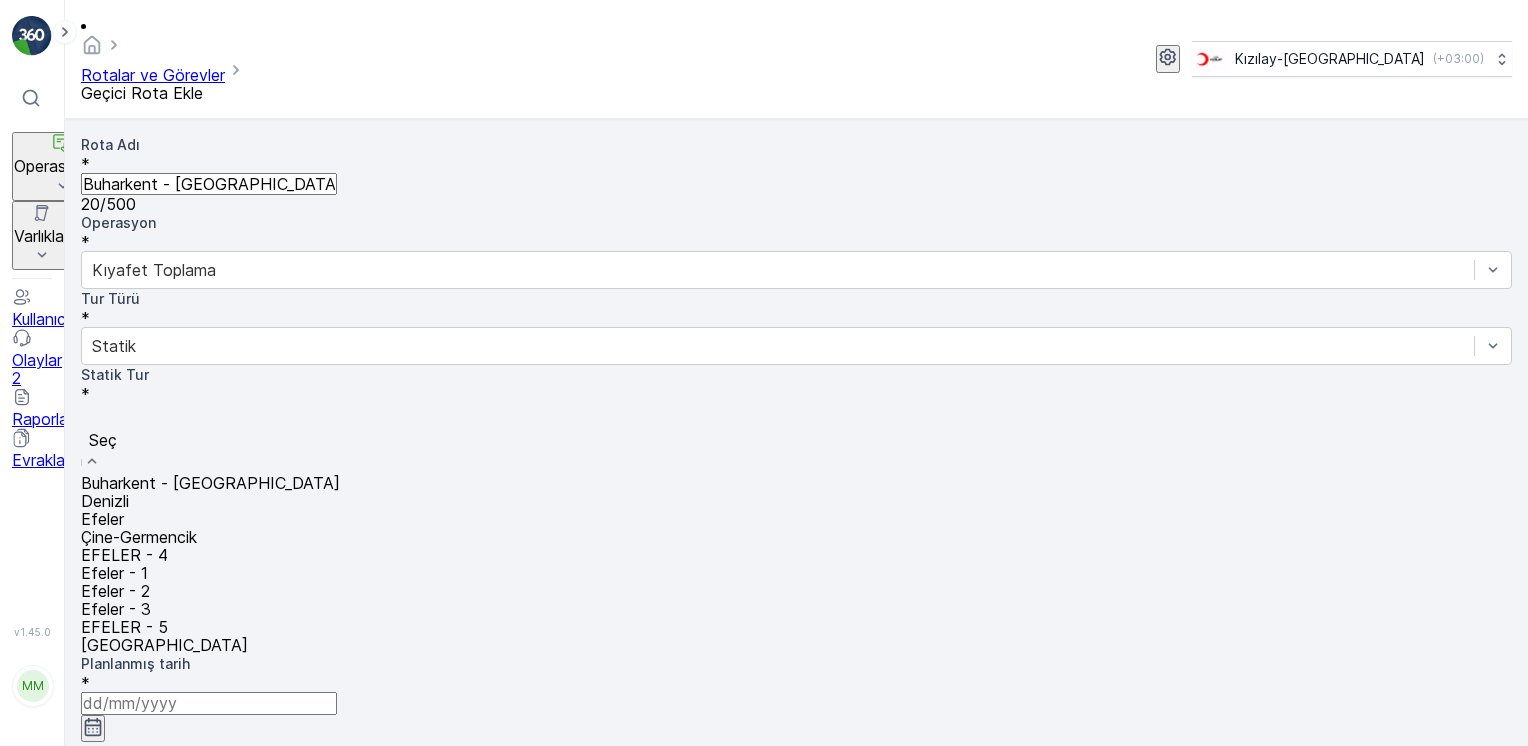 click on "Buharkent - [GEOGRAPHIC_DATA]" at bounding box center (210, 483) 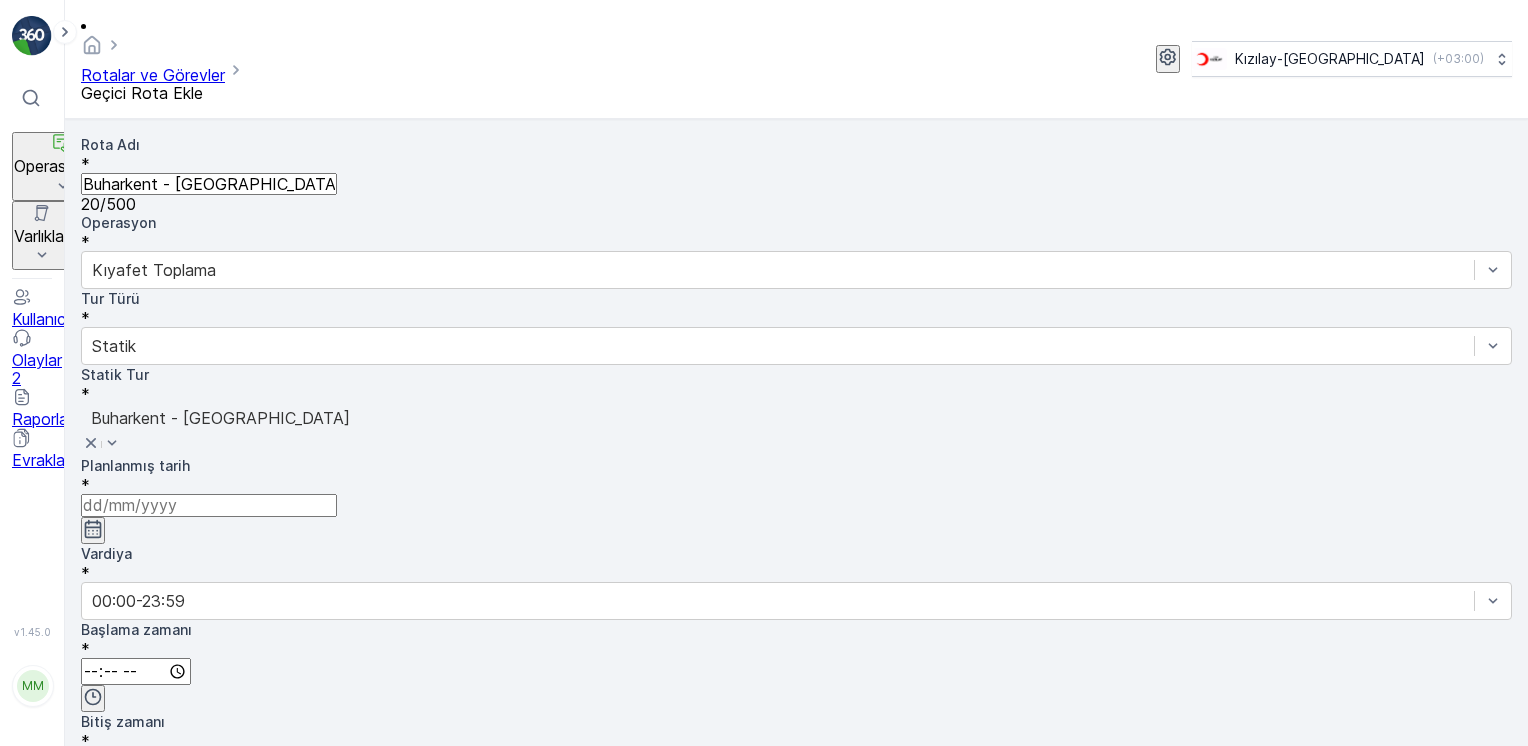 click at bounding box center (209, 505) 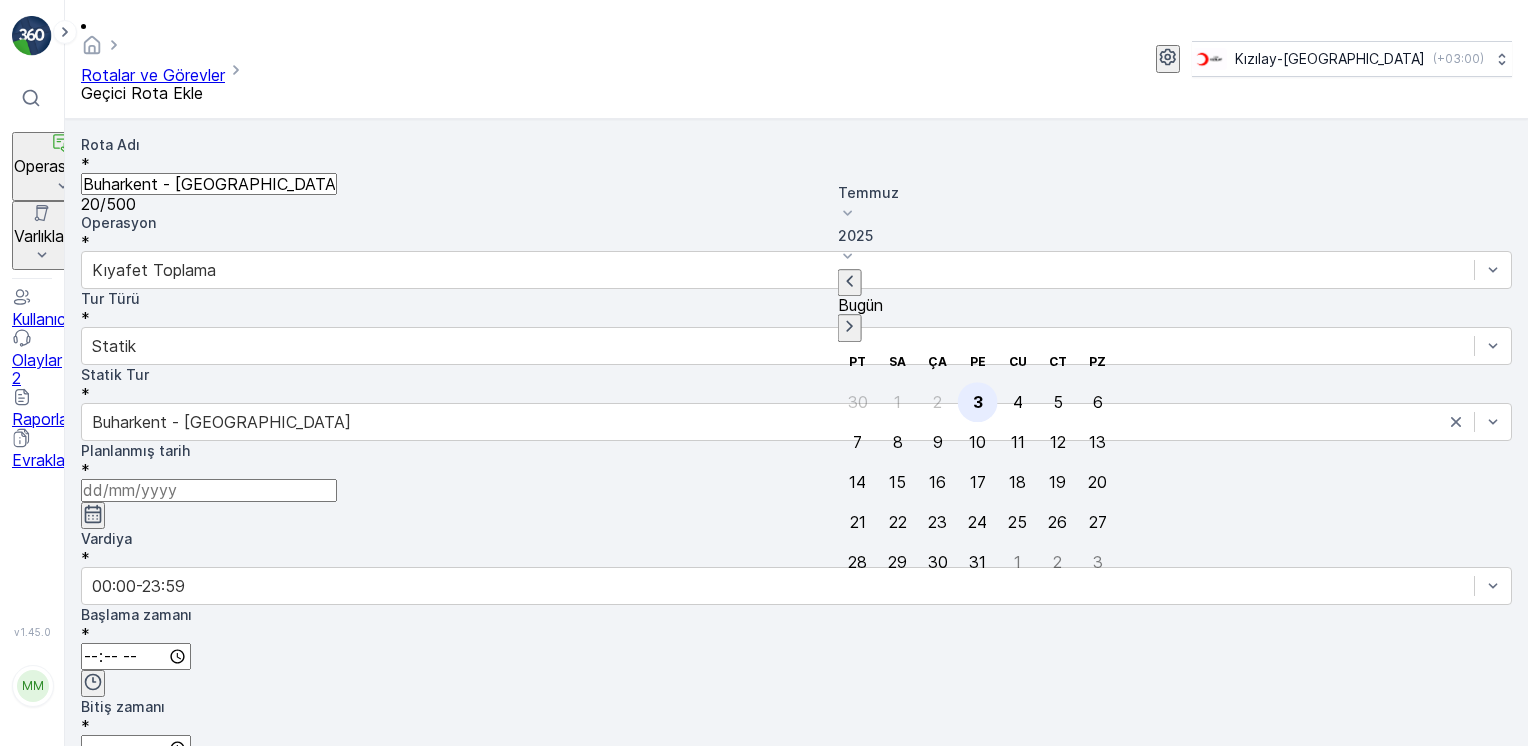 click on "3" at bounding box center (978, 402) 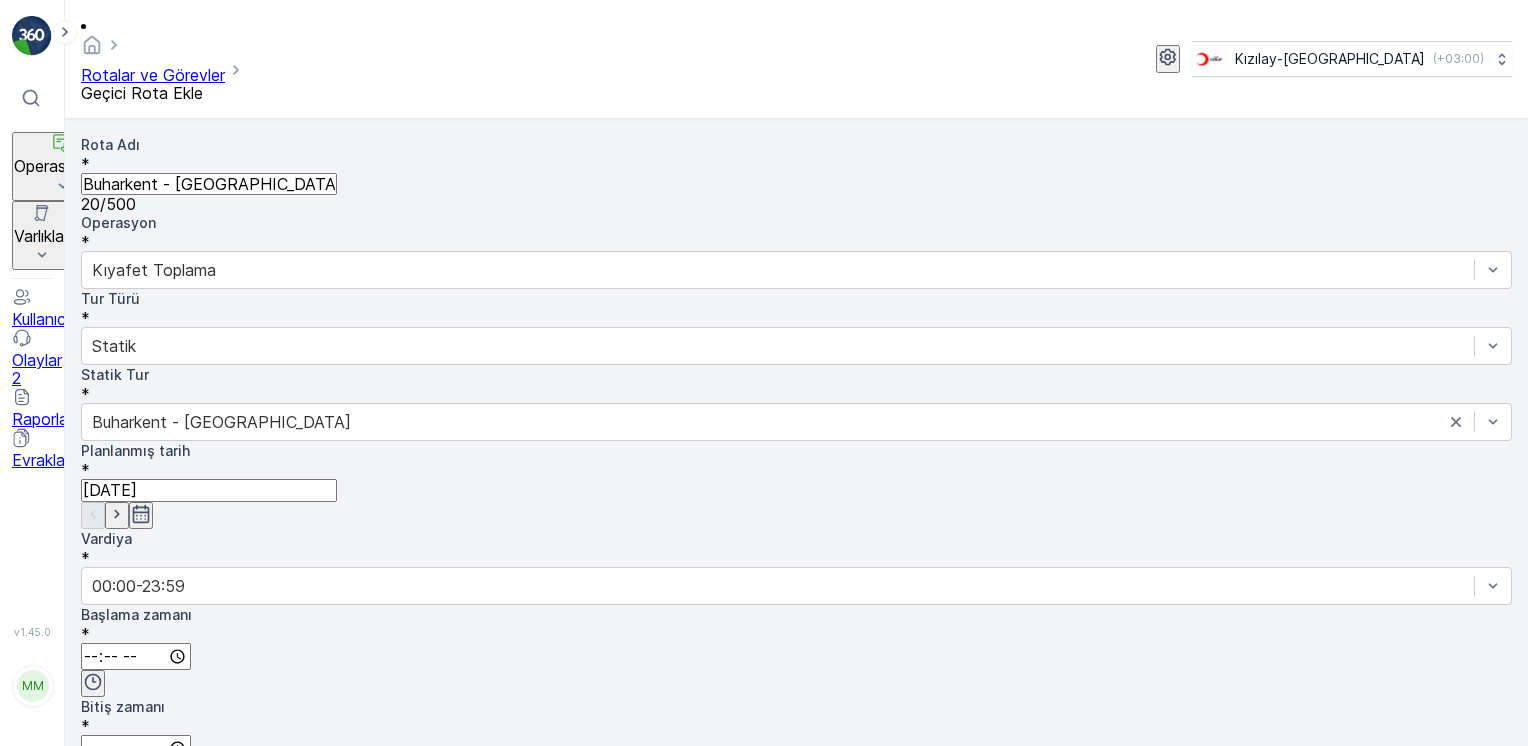 click 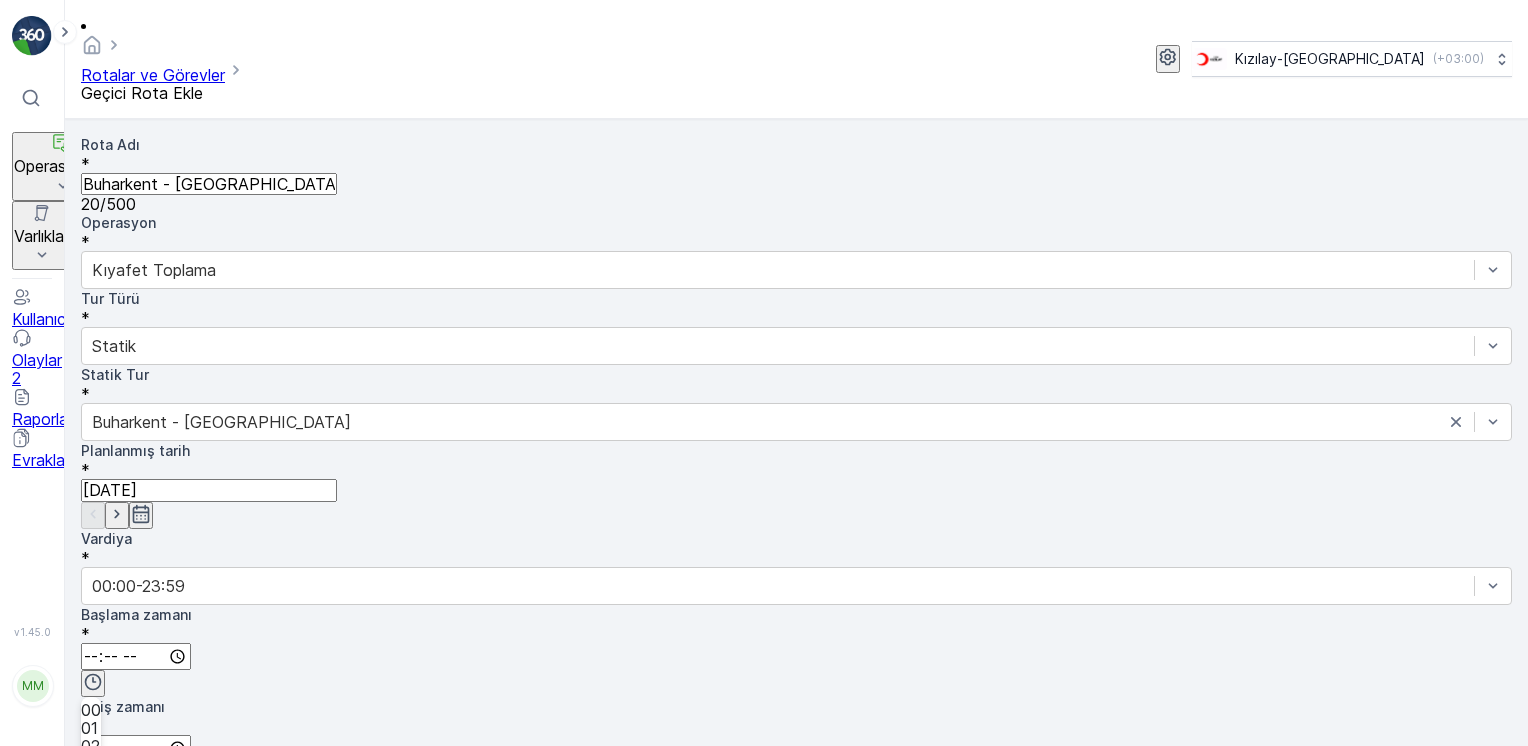 click 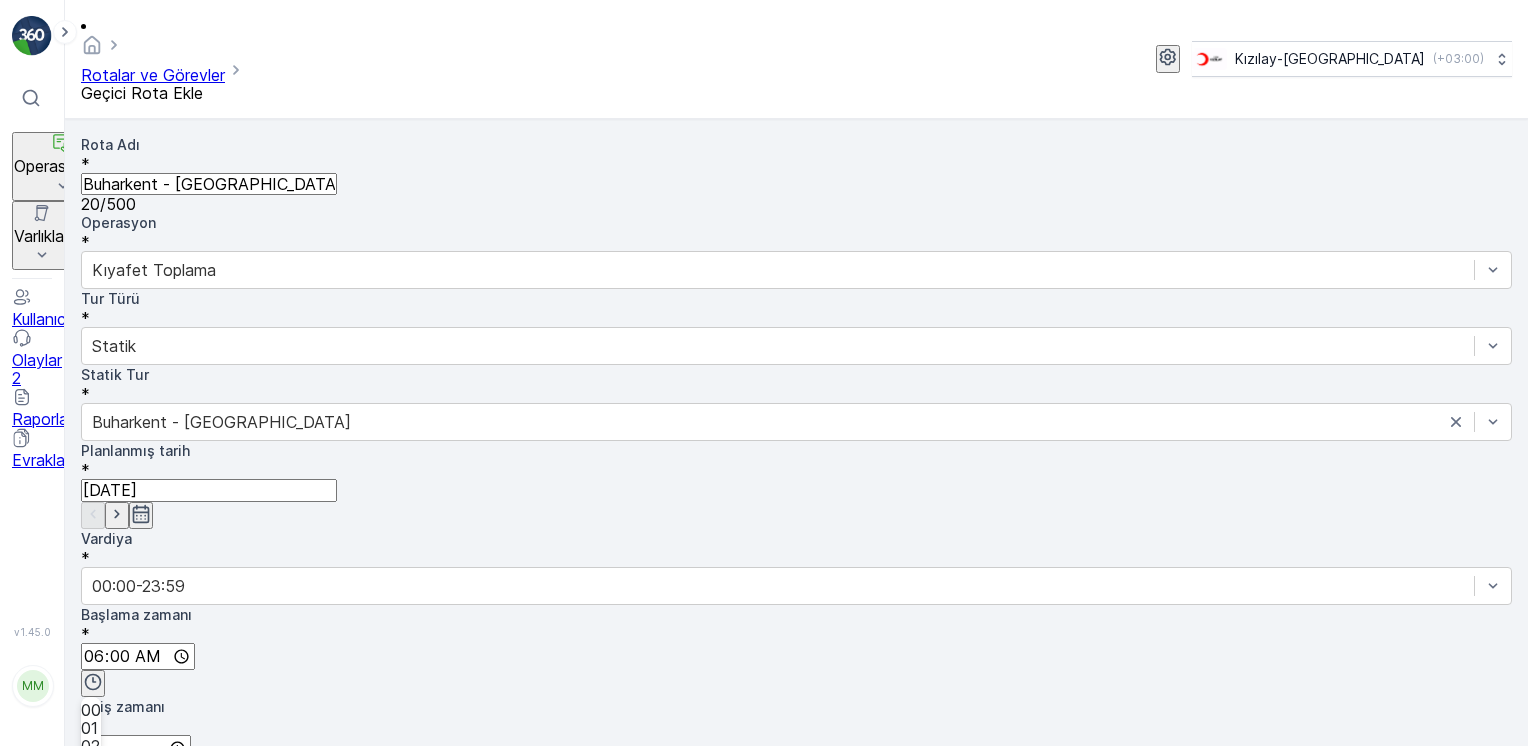 type 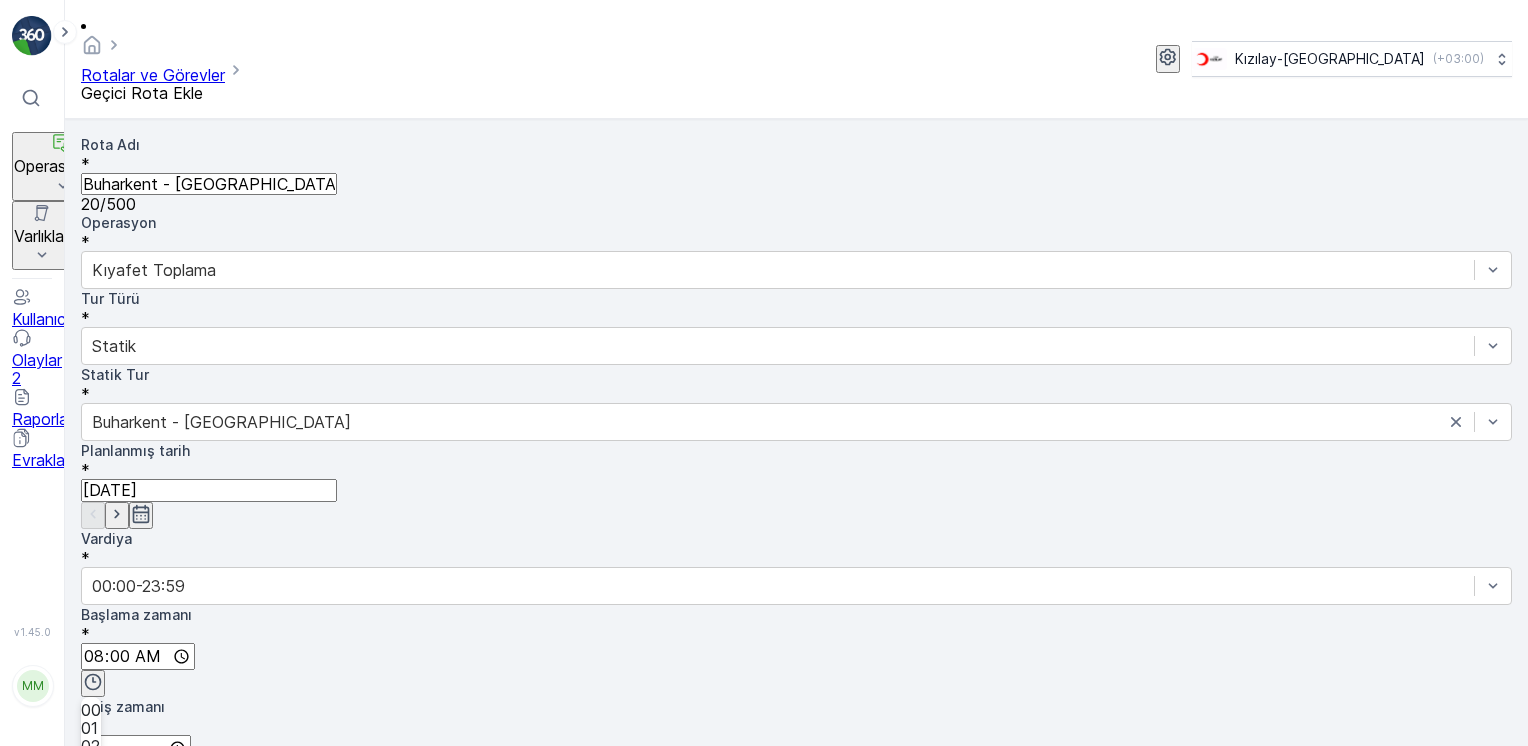 click on "07" at bounding box center [90, 836] 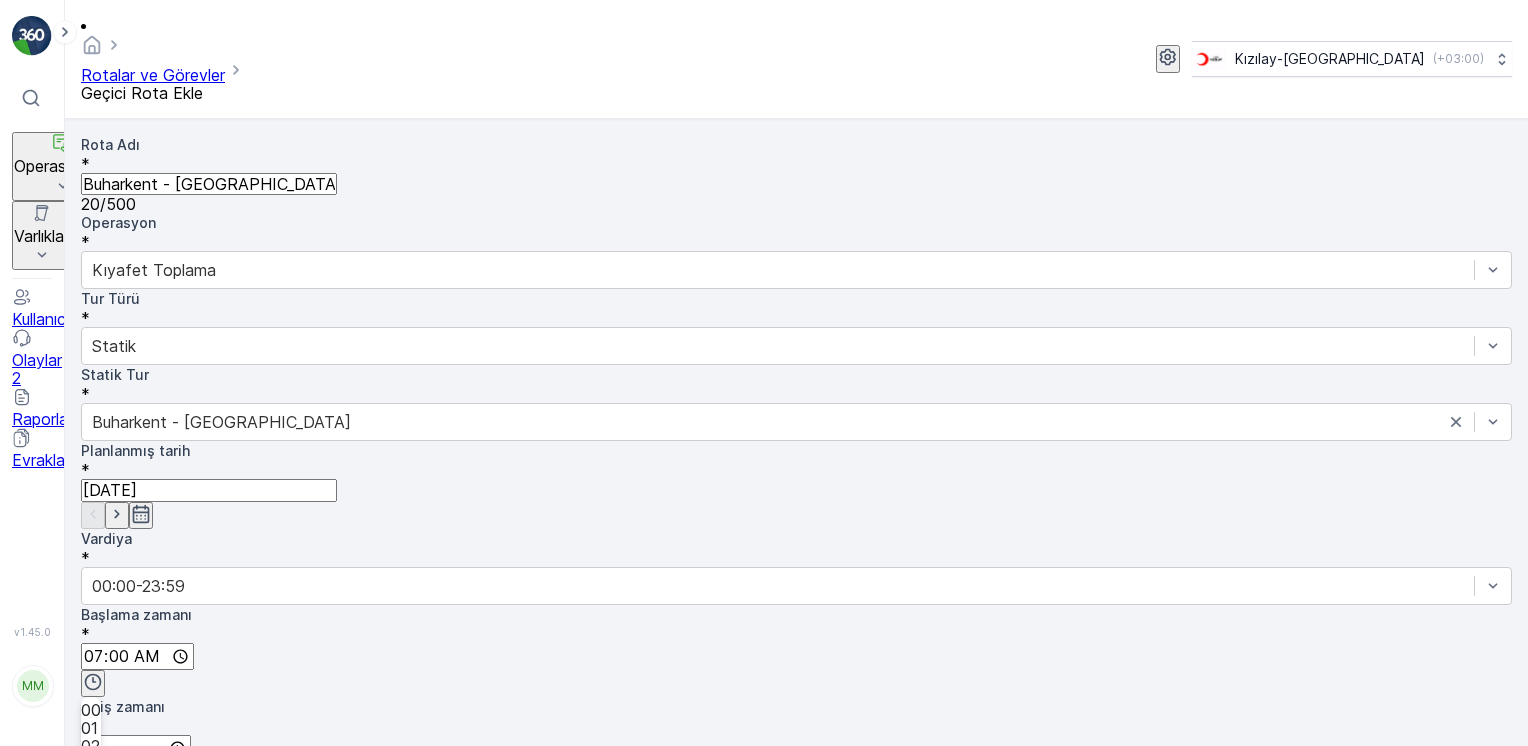 click on "00" at bounding box center (91, 1142) 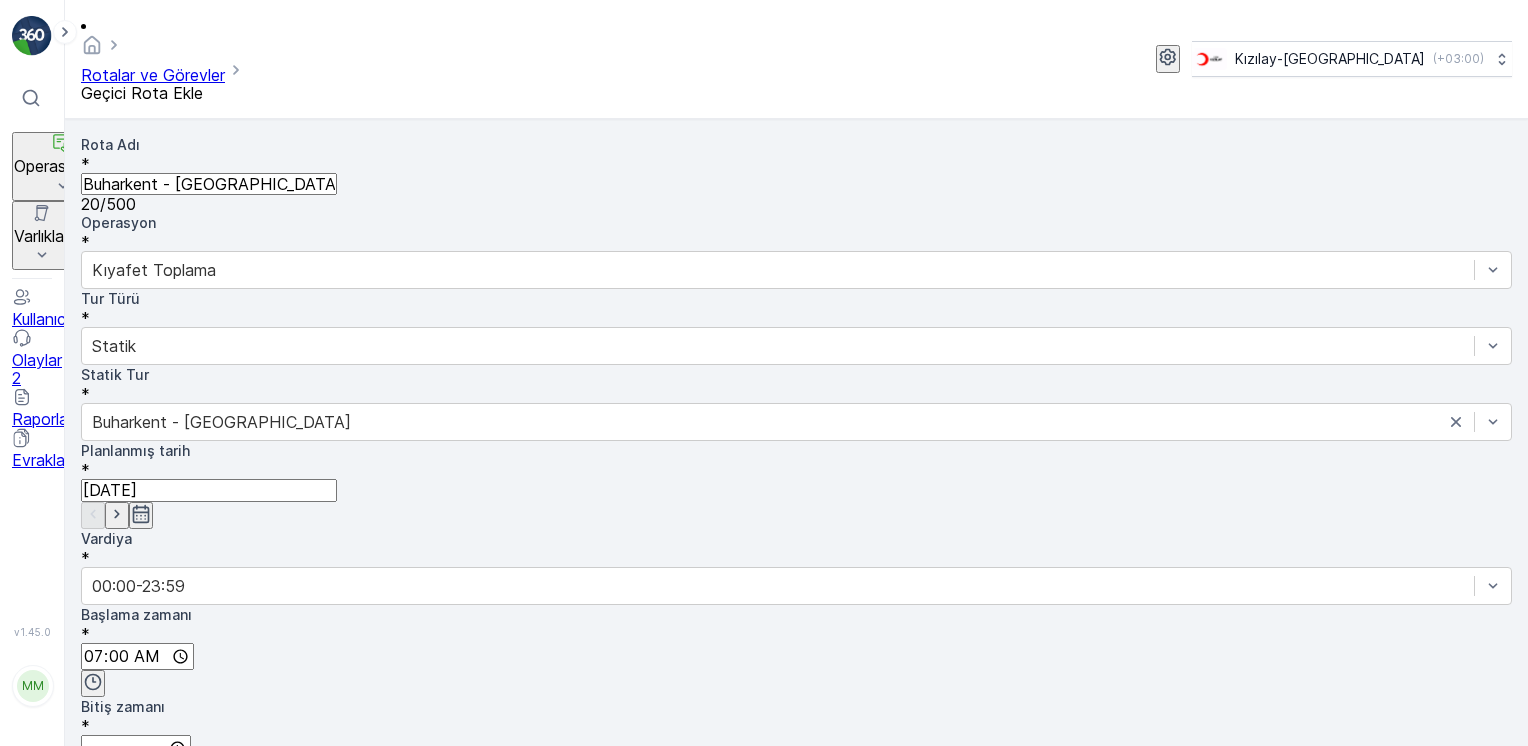click on "Planlanmış tarih * [DATE] Vardiya * 00:00-23:59 Başlama zamanı * 07:00 Bitiş zamanı * Ata   * Araç Seç Çalışan Seç Ekipler Seç Önemli Konumlar Başlangıç konumu Depo Bitiş Konumu Depo İmha Yeri Seç Benzin istasyonu Seç" at bounding box center (796, 948) 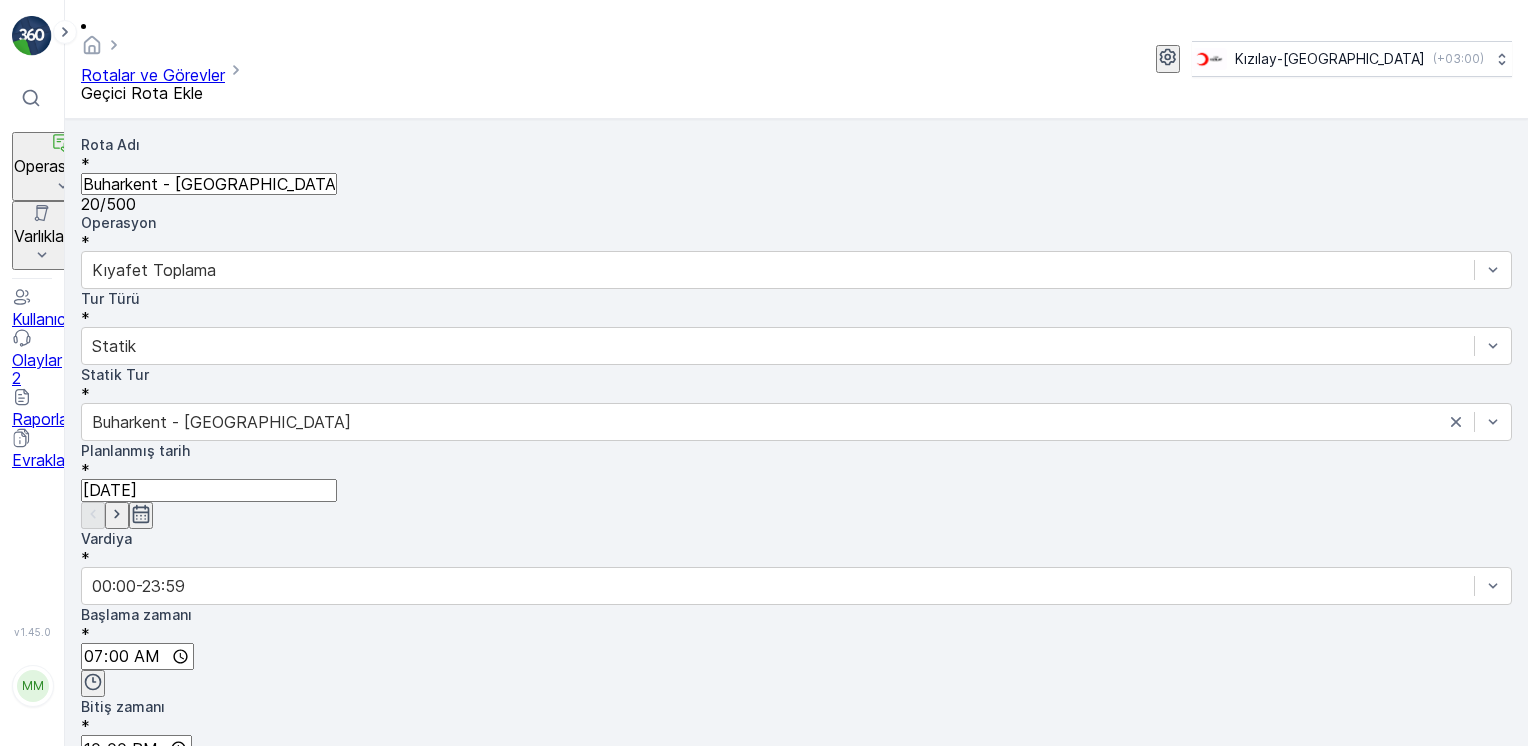 click on "06 DCG 652" at bounding box center (796, 944) 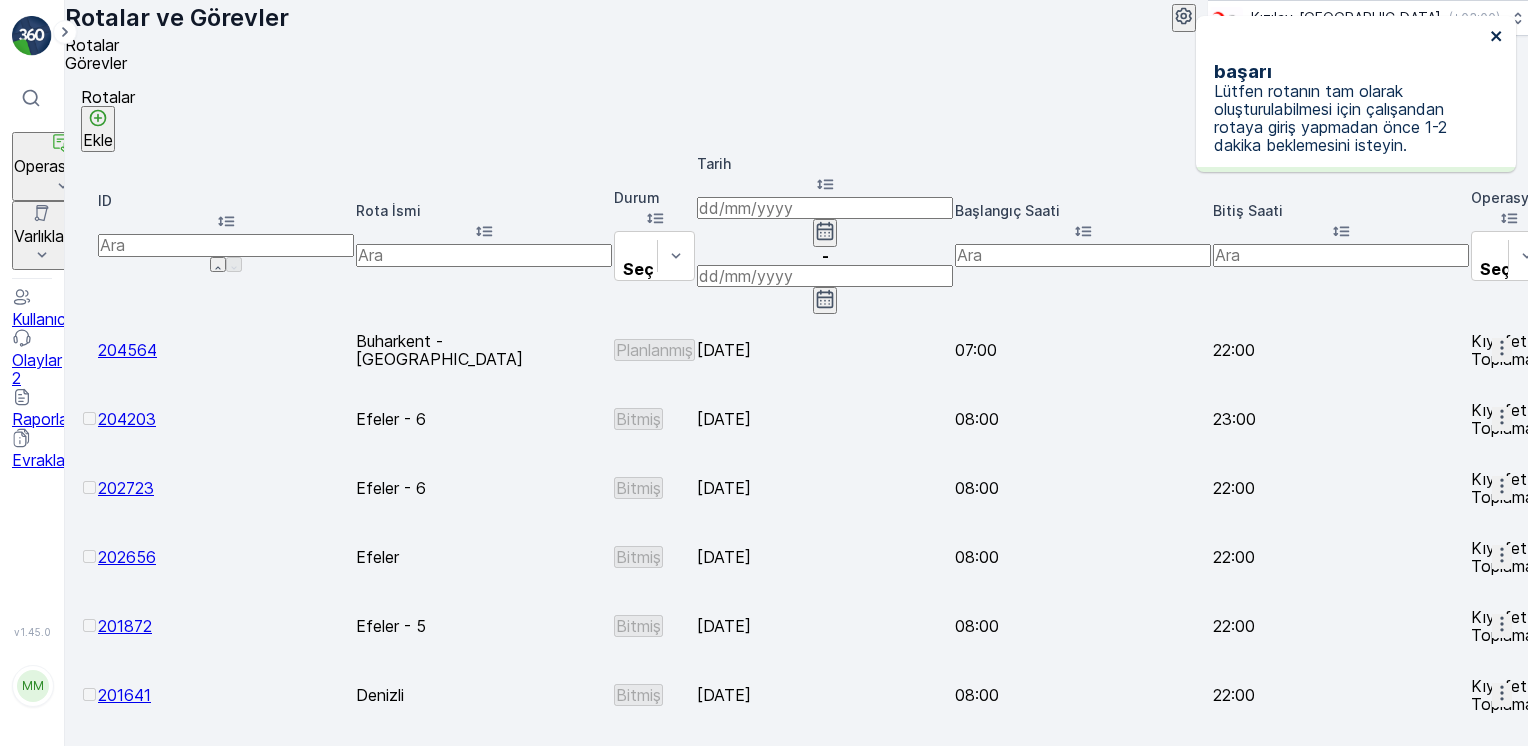 click 